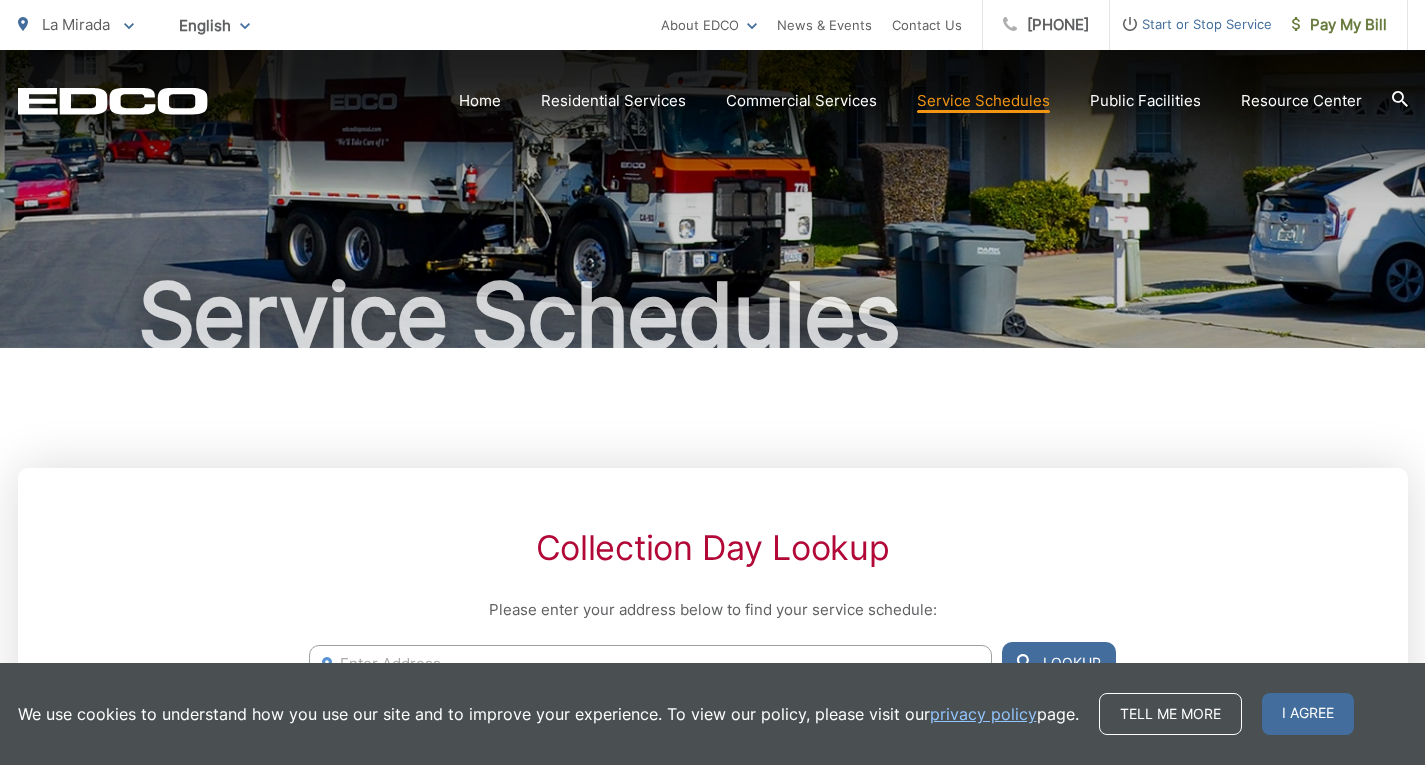 scroll, scrollTop: 48, scrollLeft: 0, axis: vertical 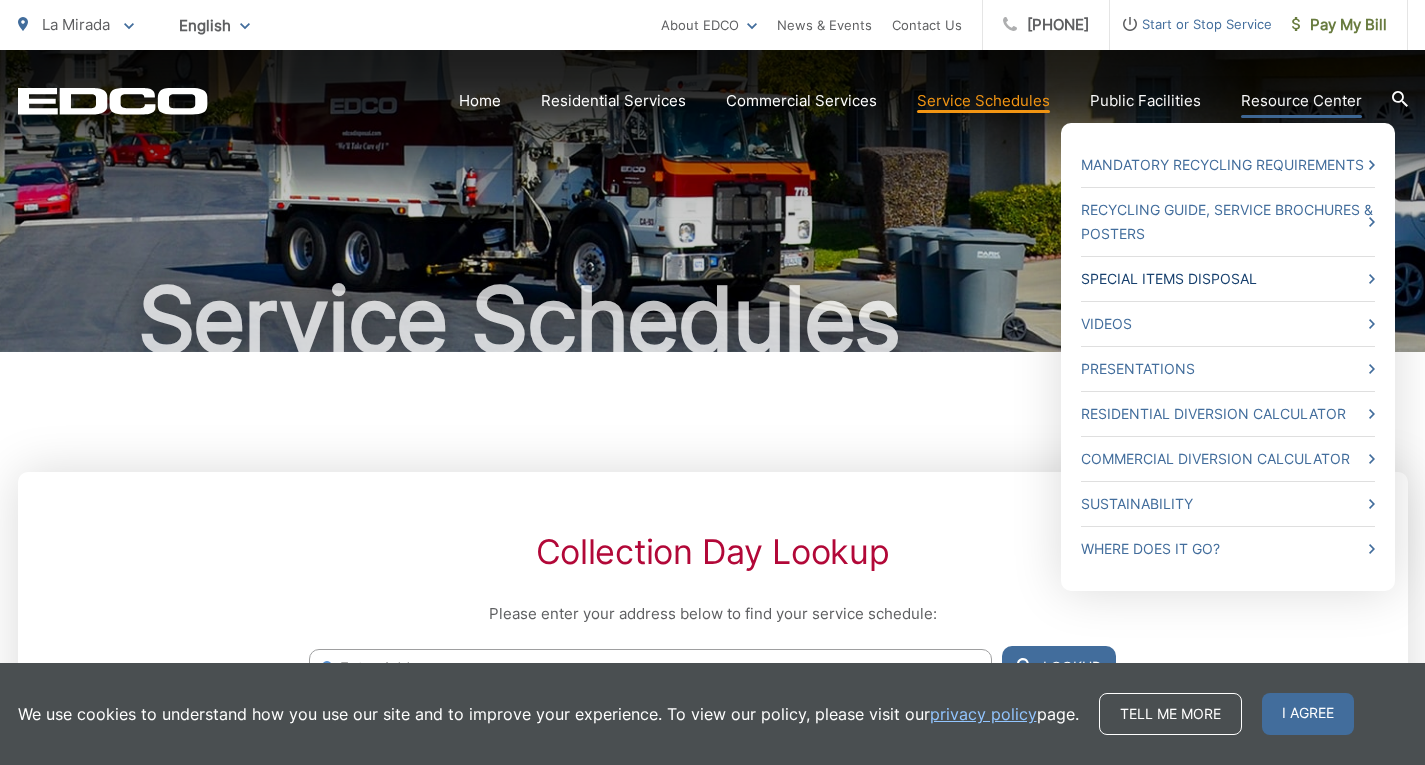 click on "Special Items Disposal" at bounding box center [1228, 279] 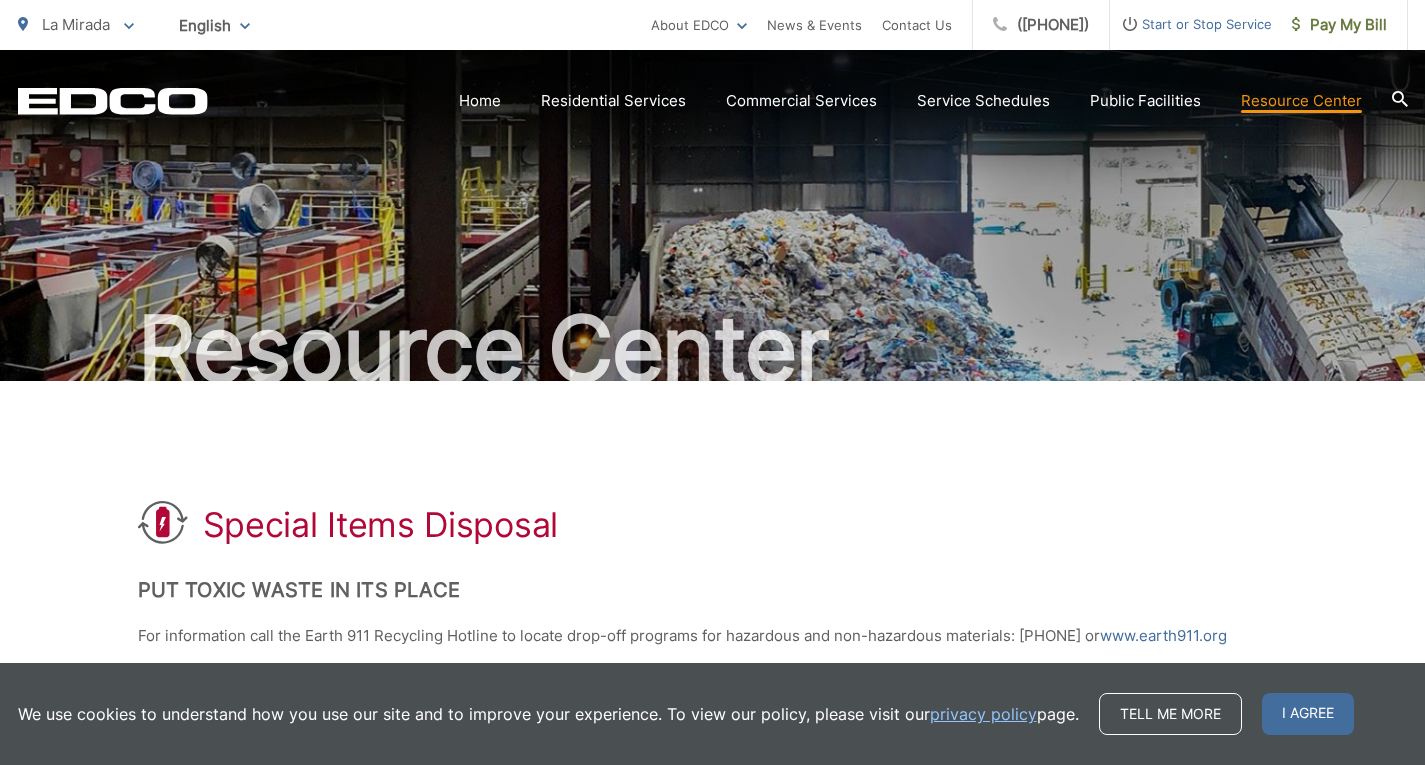 scroll, scrollTop: 0, scrollLeft: 0, axis: both 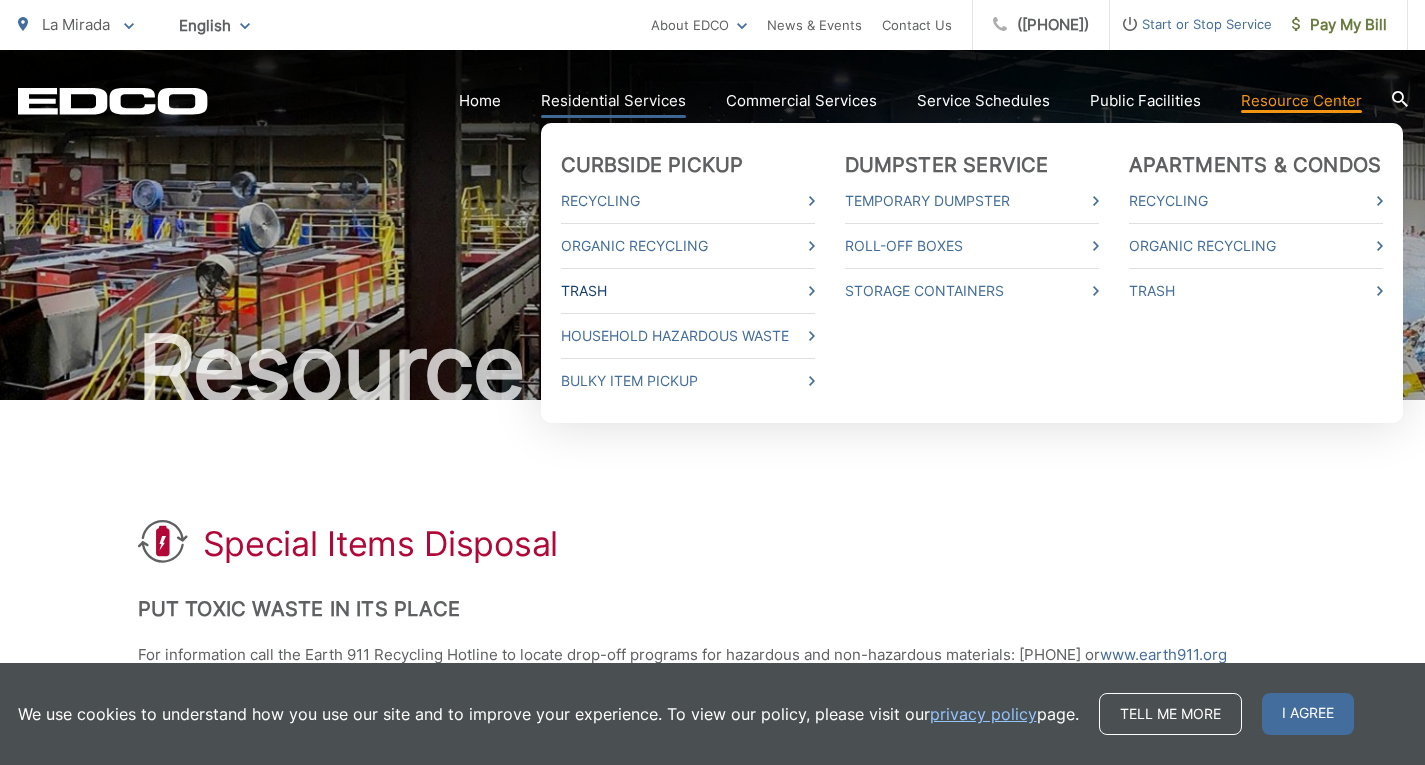 click on "Trash" at bounding box center (688, 291) 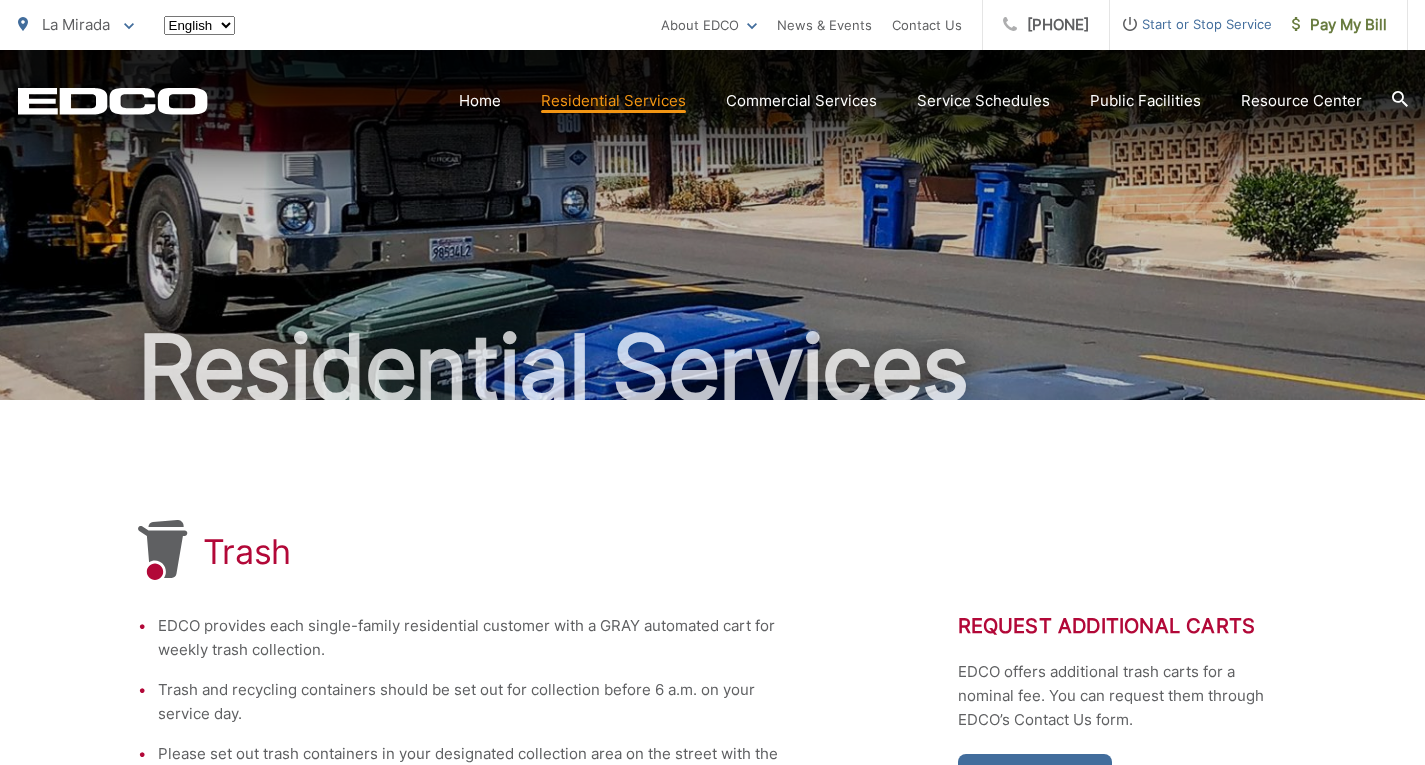 scroll, scrollTop: 0, scrollLeft: 0, axis: both 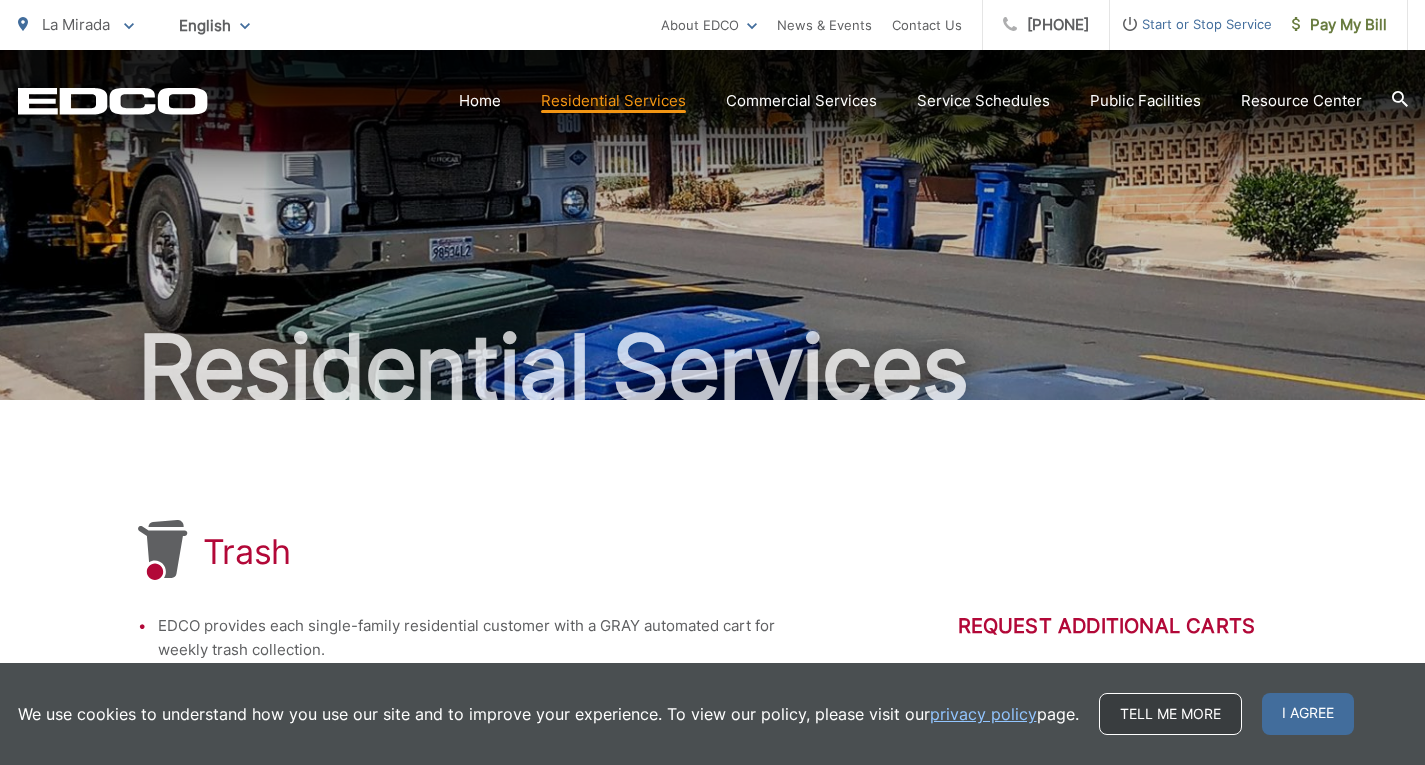 click on "Tell me more" at bounding box center [1170, 714] 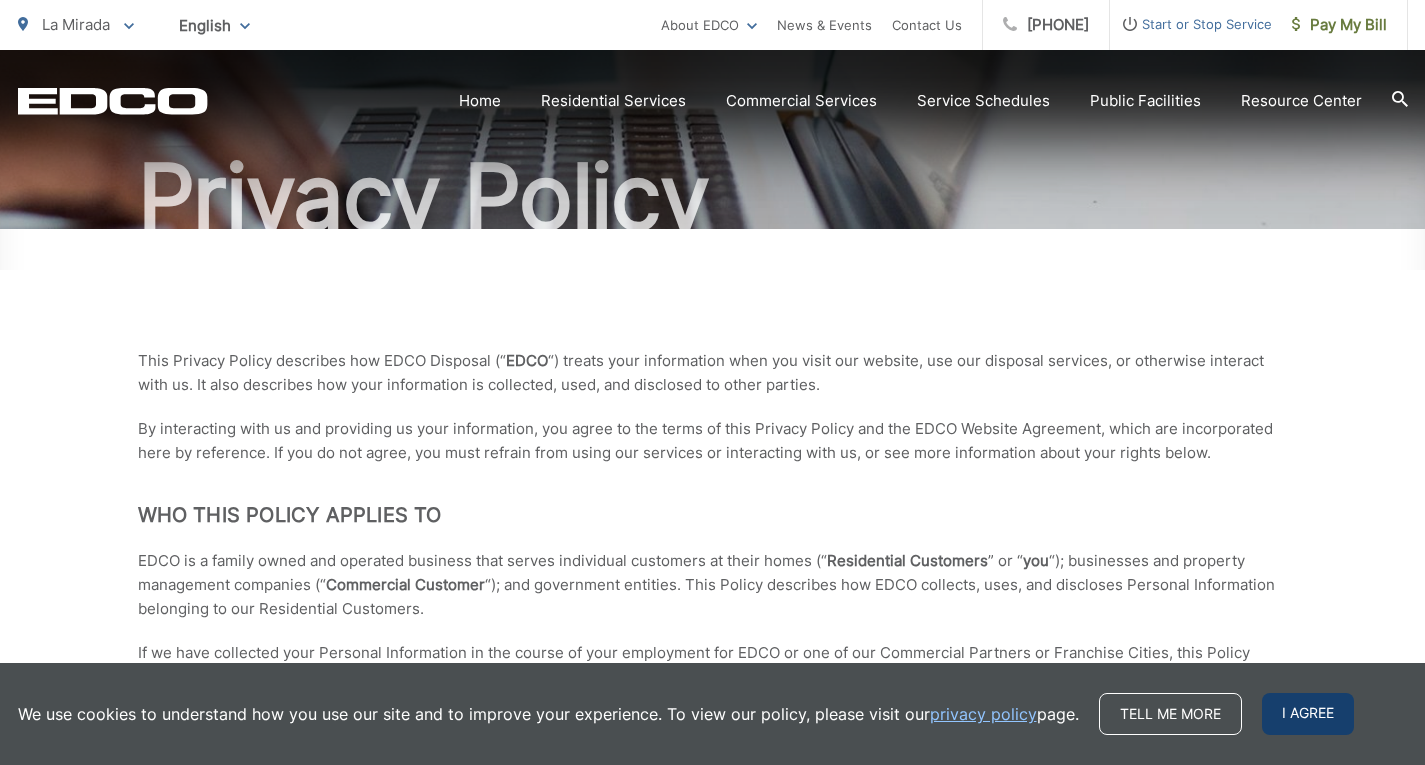 scroll, scrollTop: 170, scrollLeft: 0, axis: vertical 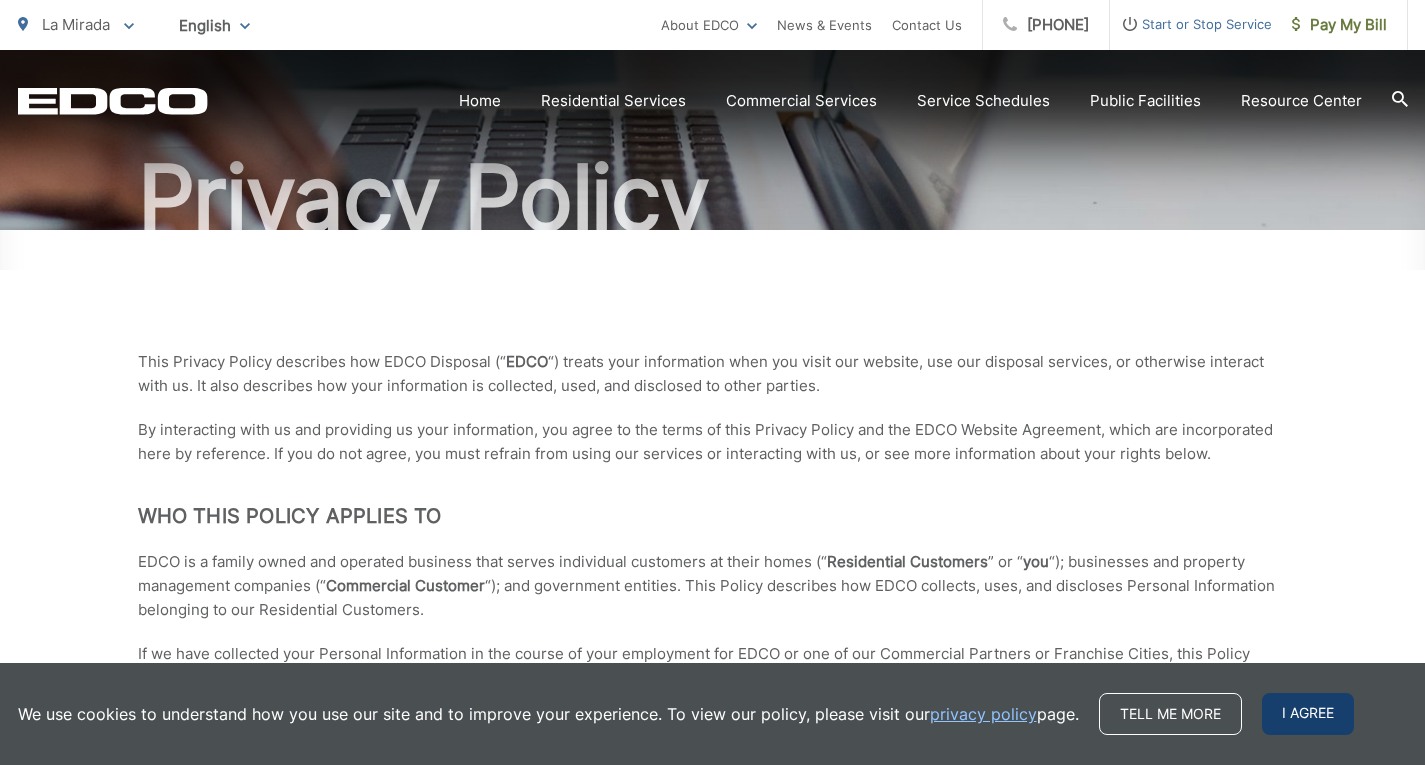 click on "I agree" at bounding box center (1308, 714) 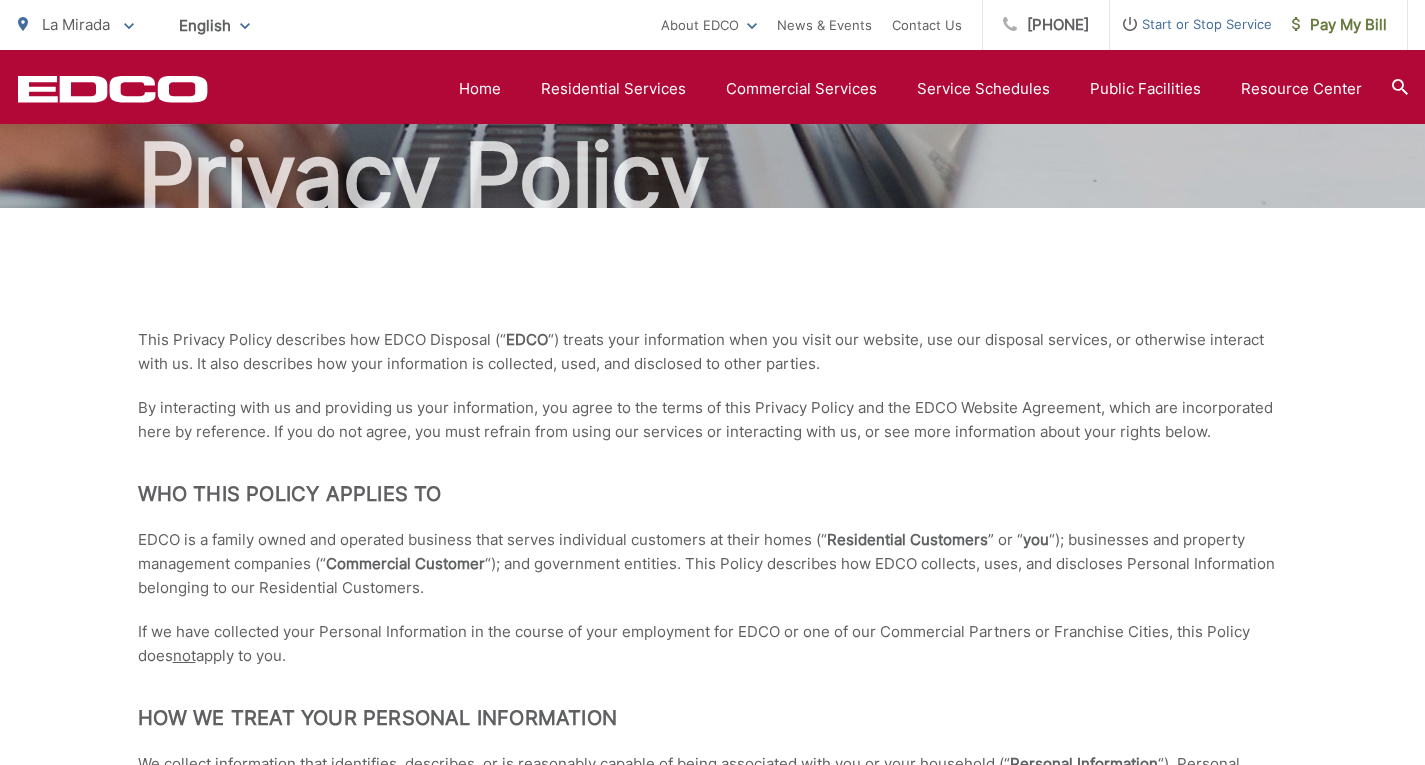 scroll, scrollTop: 179, scrollLeft: 0, axis: vertical 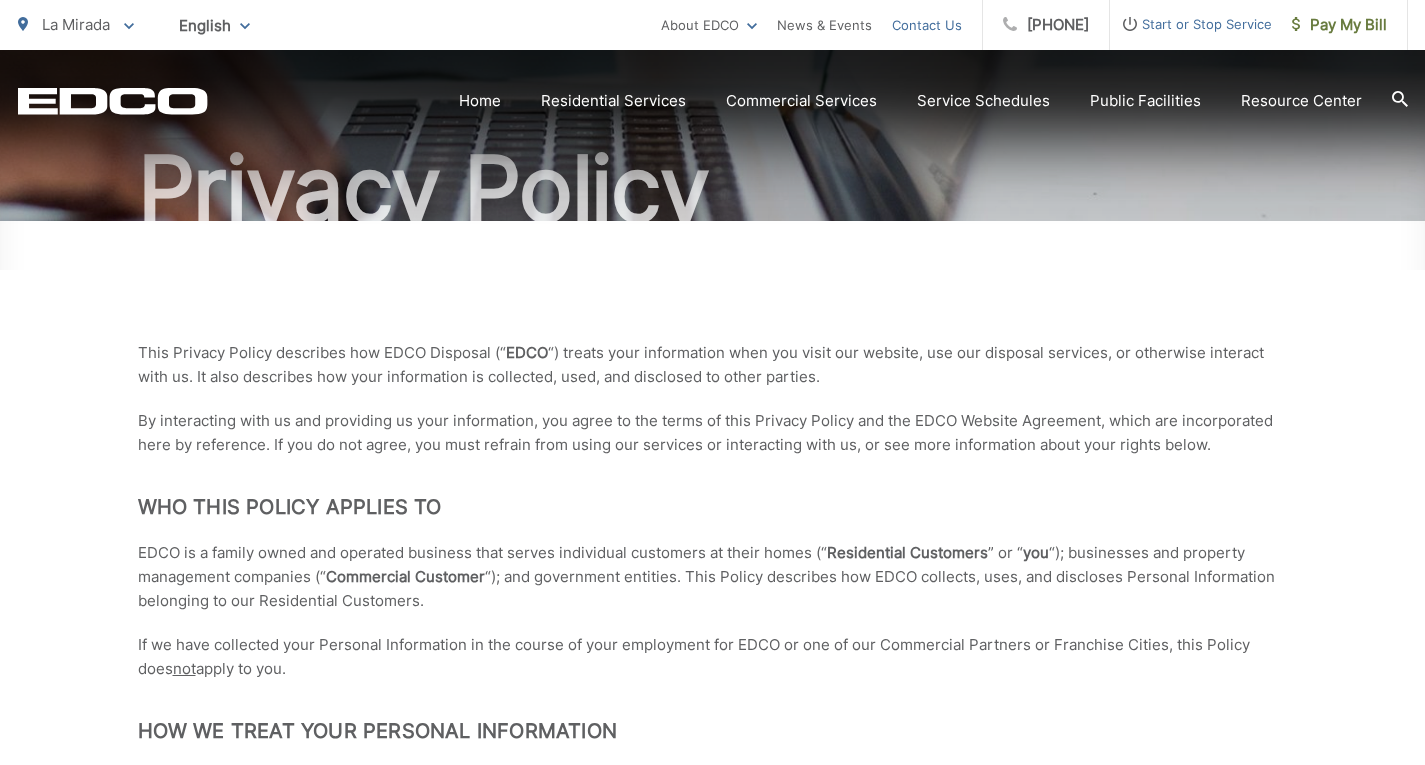 click on "Contact Us" at bounding box center [927, 25] 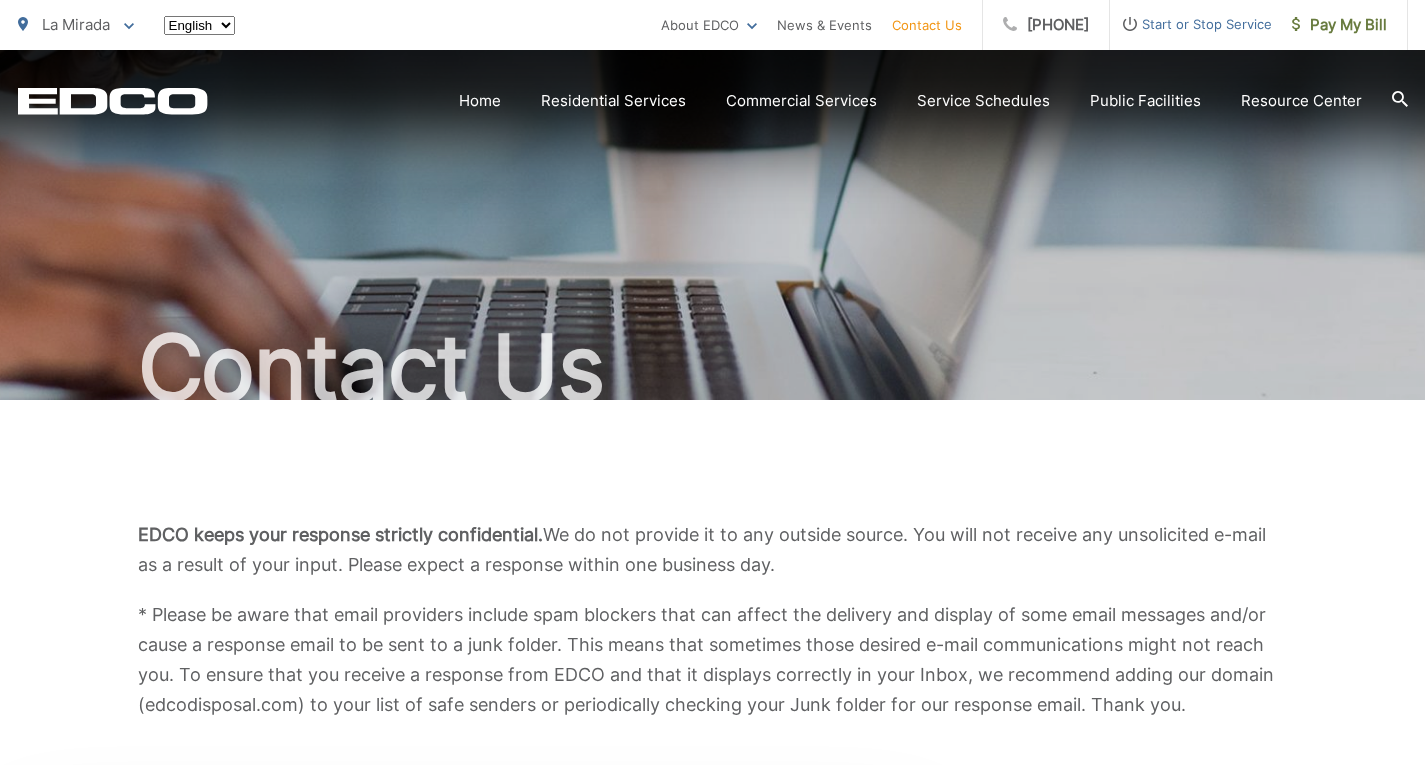 scroll, scrollTop: 0, scrollLeft: 0, axis: both 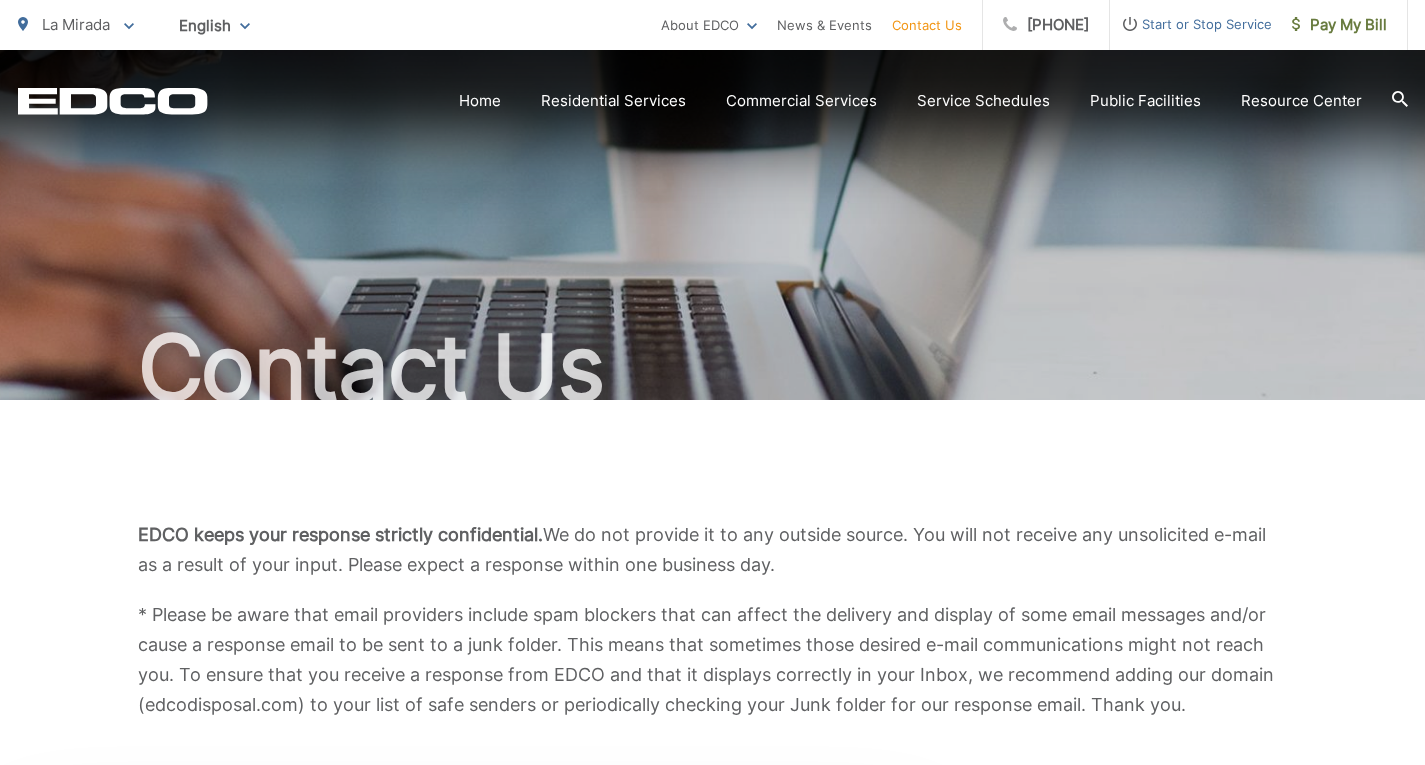 click on "Contact Us" at bounding box center [927, 25] 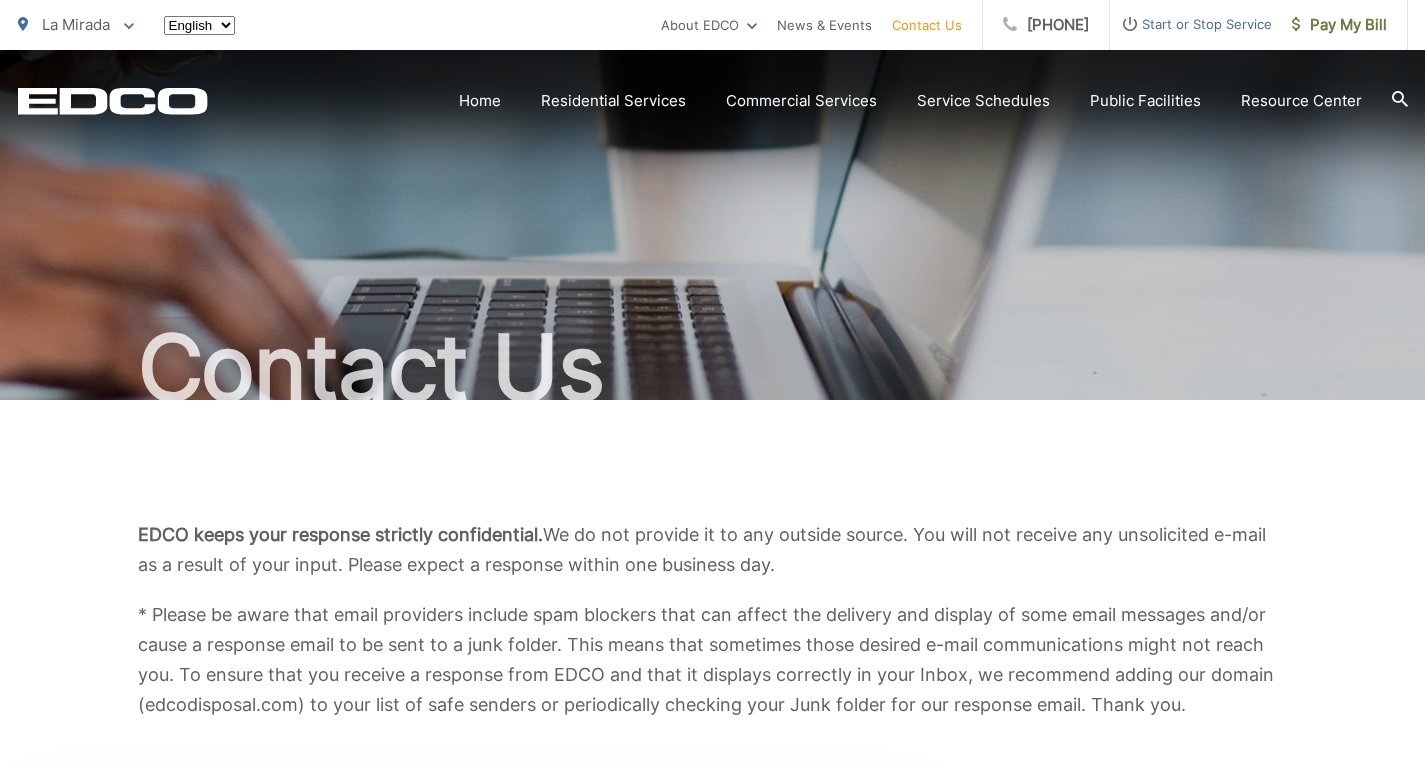 scroll, scrollTop: 0, scrollLeft: 0, axis: both 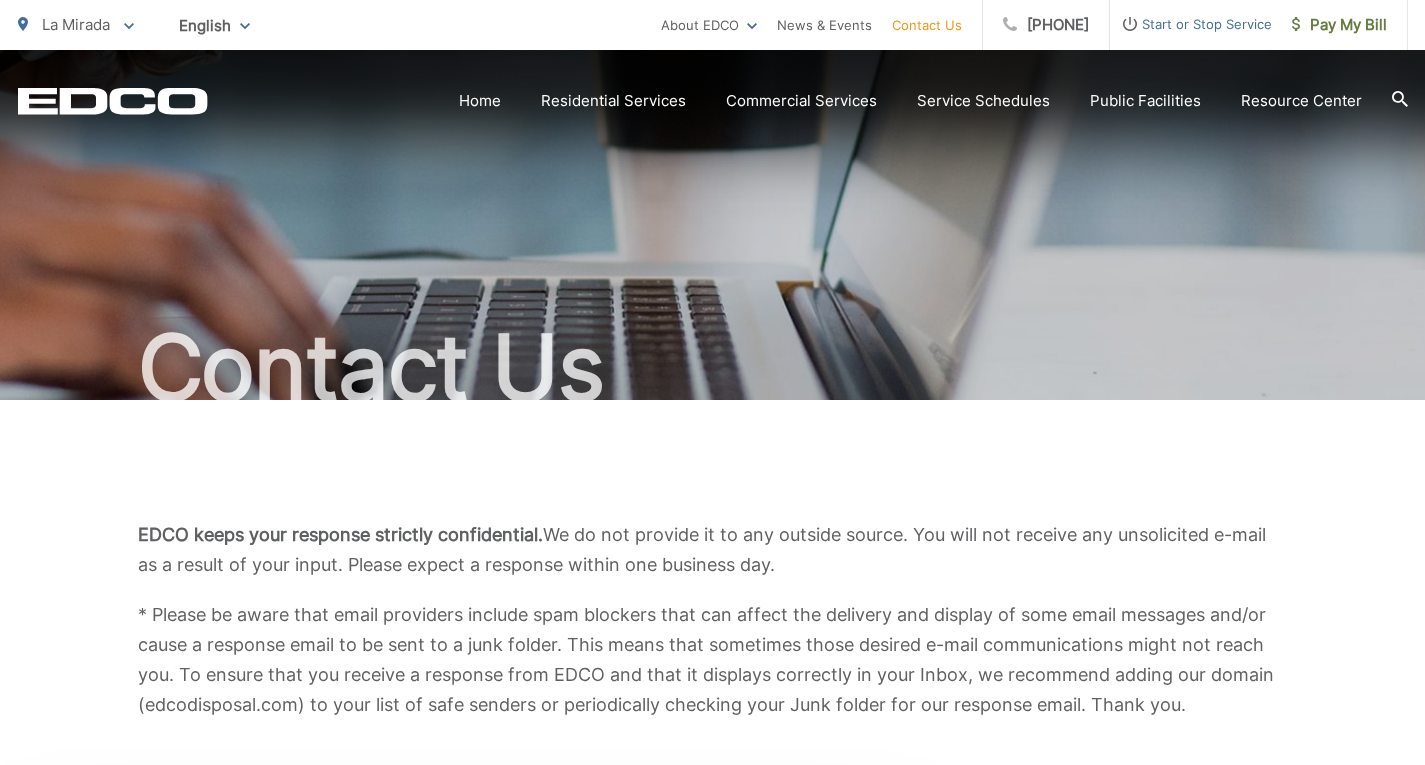 click on "Contact Us" at bounding box center (927, 25) 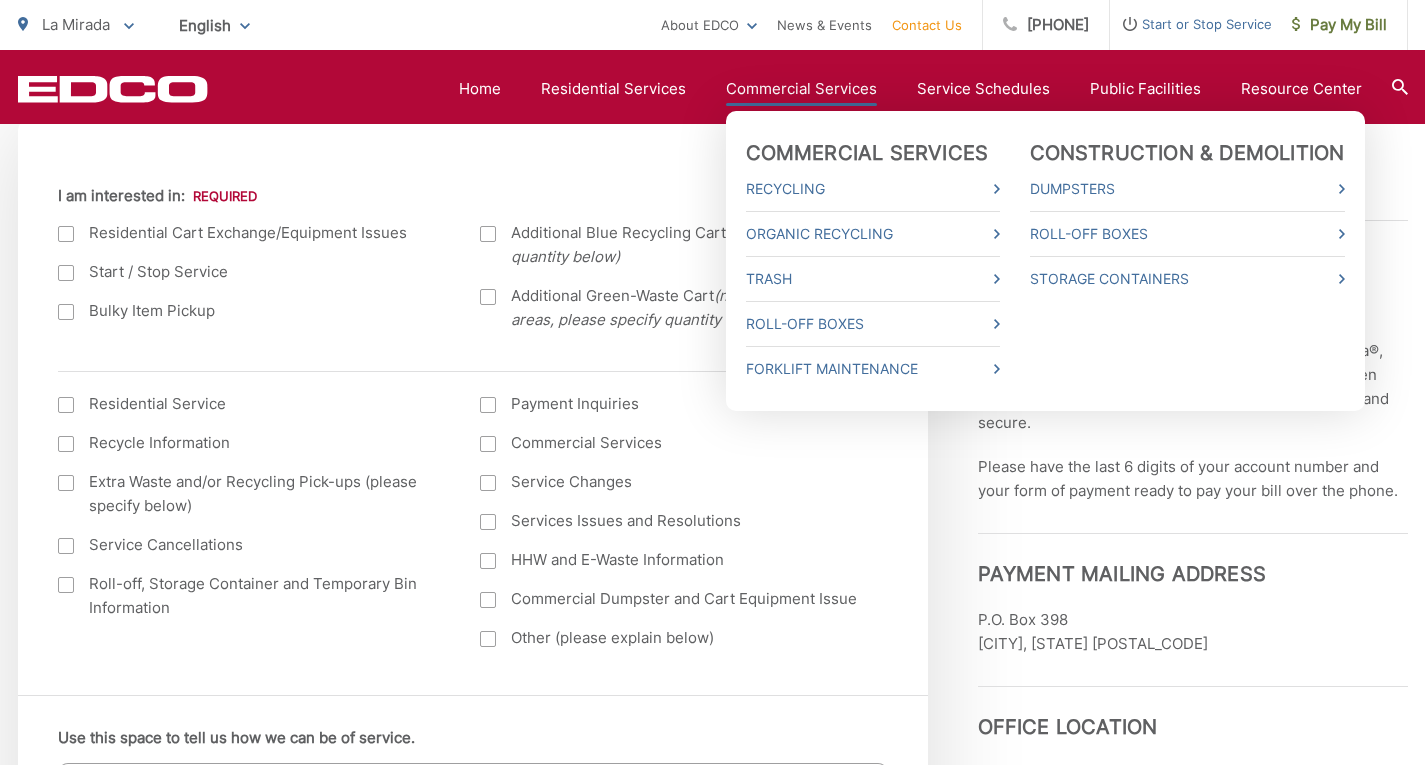 scroll, scrollTop: 718, scrollLeft: 0, axis: vertical 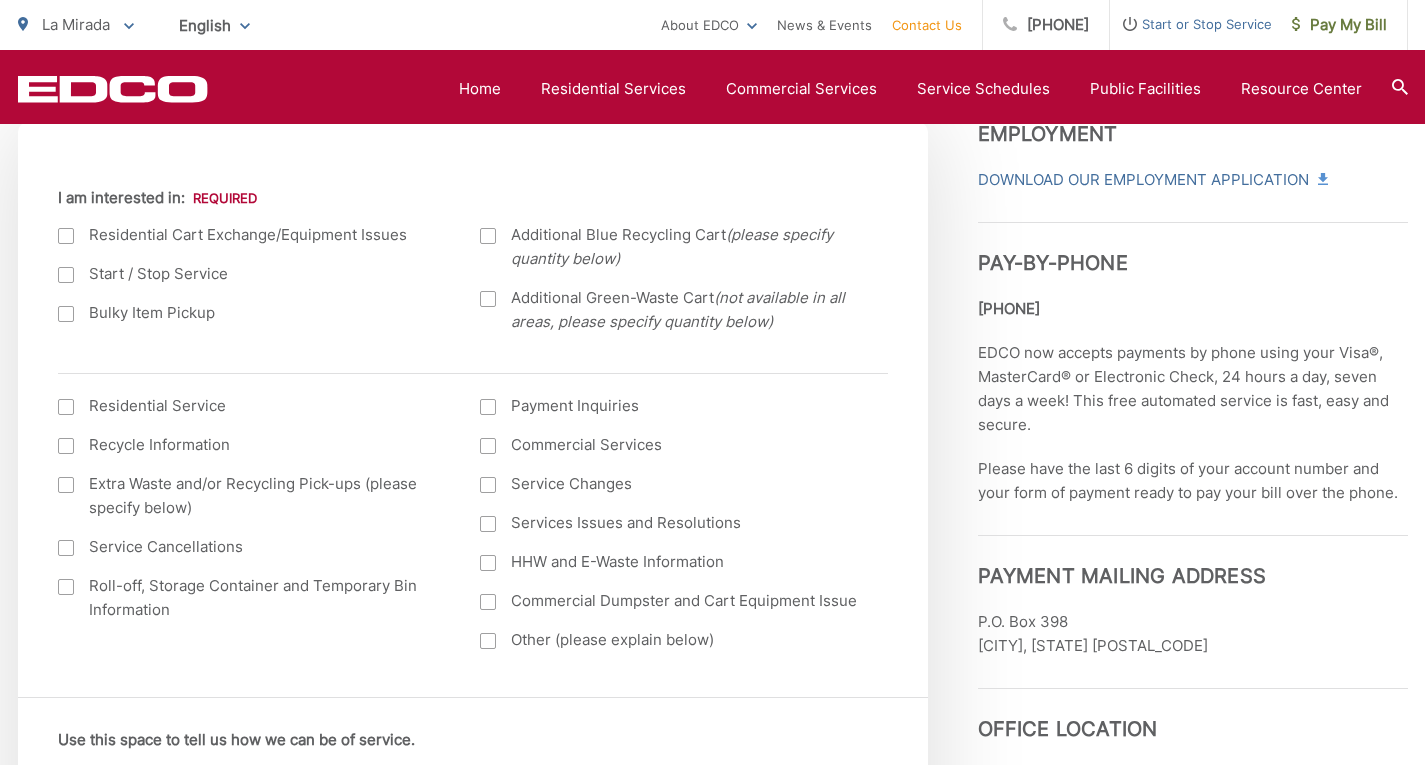 click at bounding box center (66, 485) 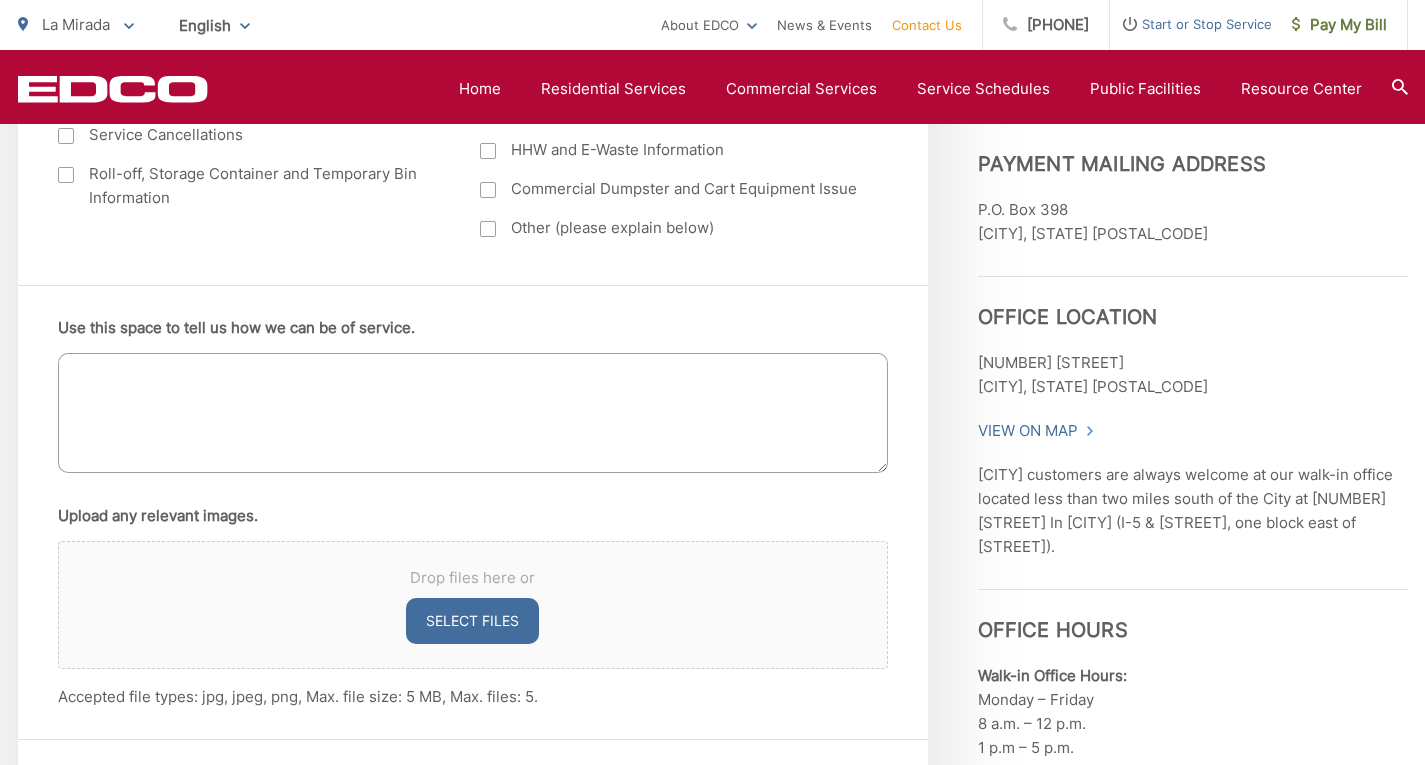 scroll, scrollTop: 1129, scrollLeft: 0, axis: vertical 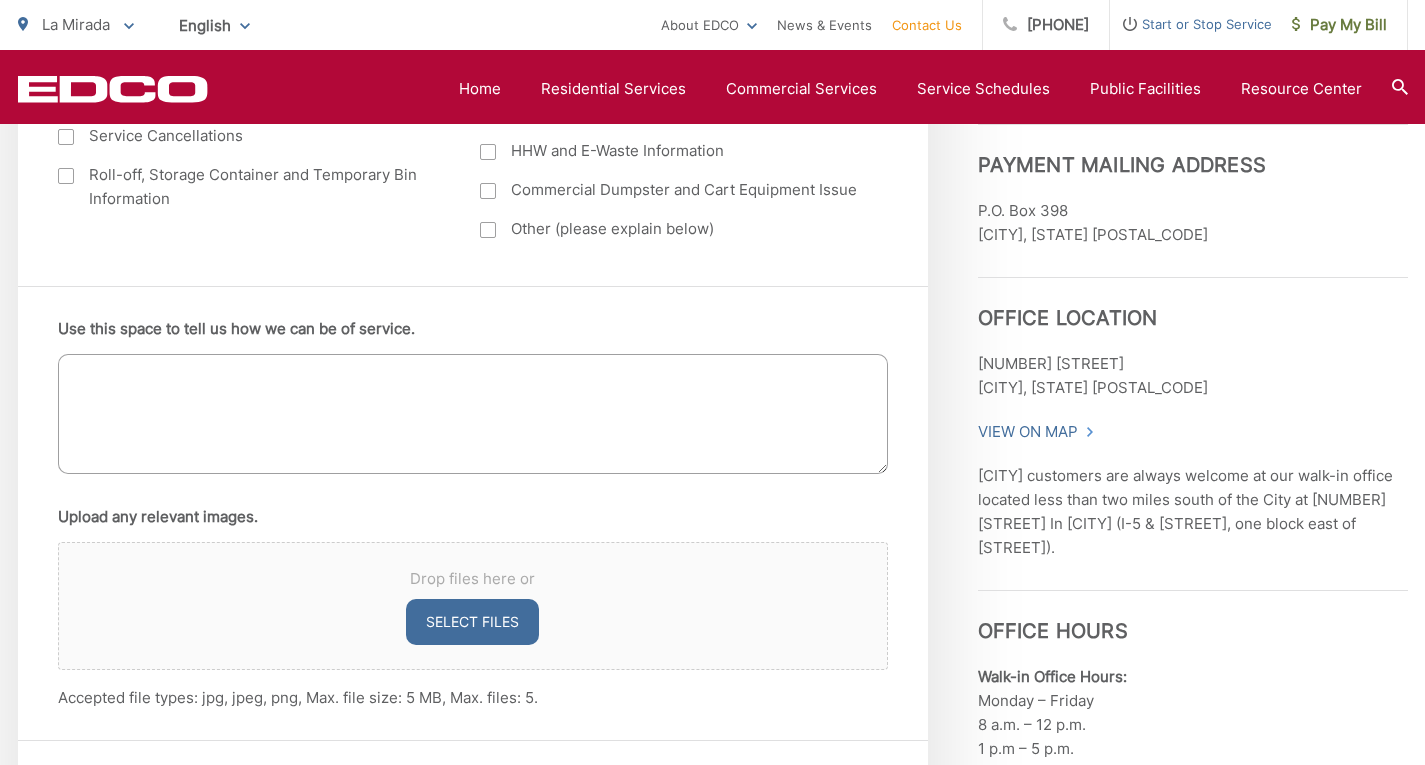 click on "Use this space to tell us how we can be of service." at bounding box center (473, 414) 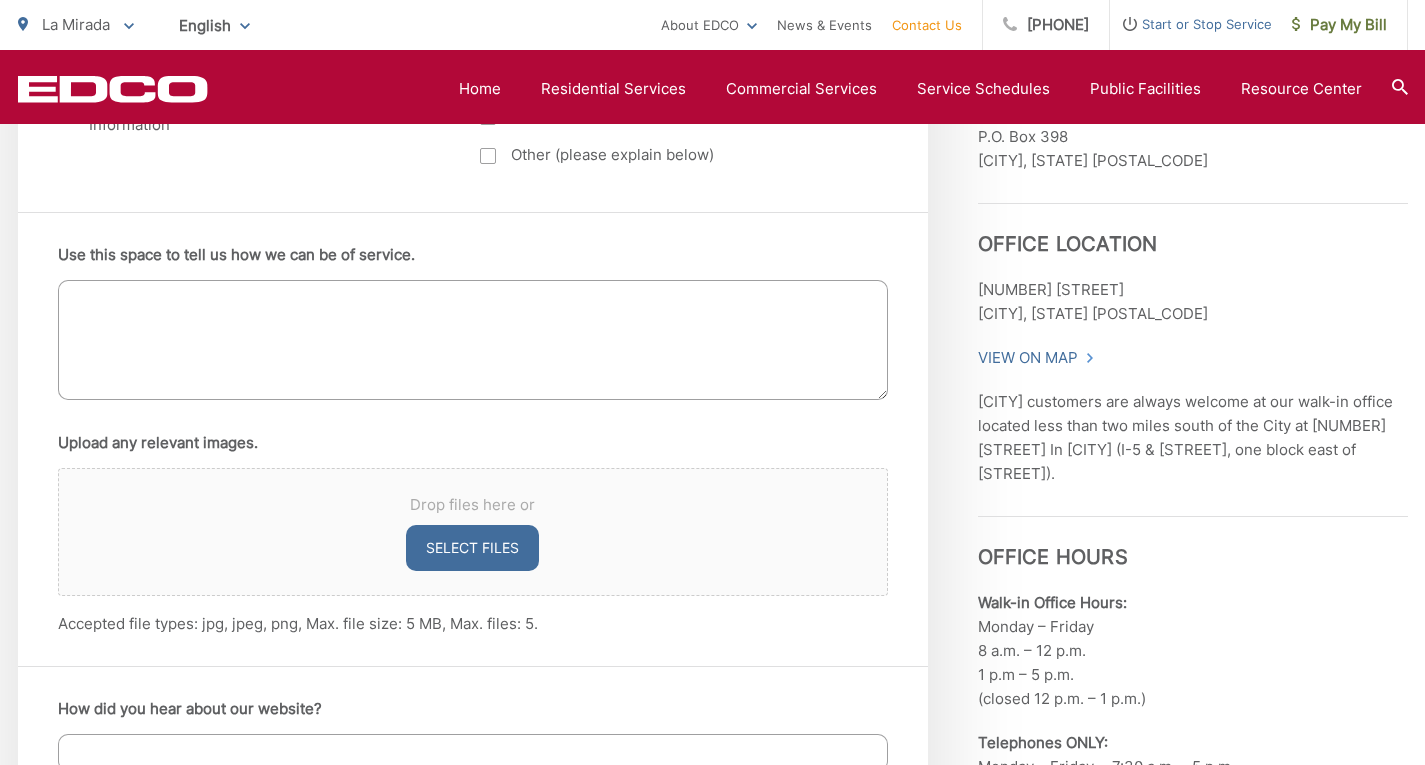 scroll, scrollTop: 1201, scrollLeft: 0, axis: vertical 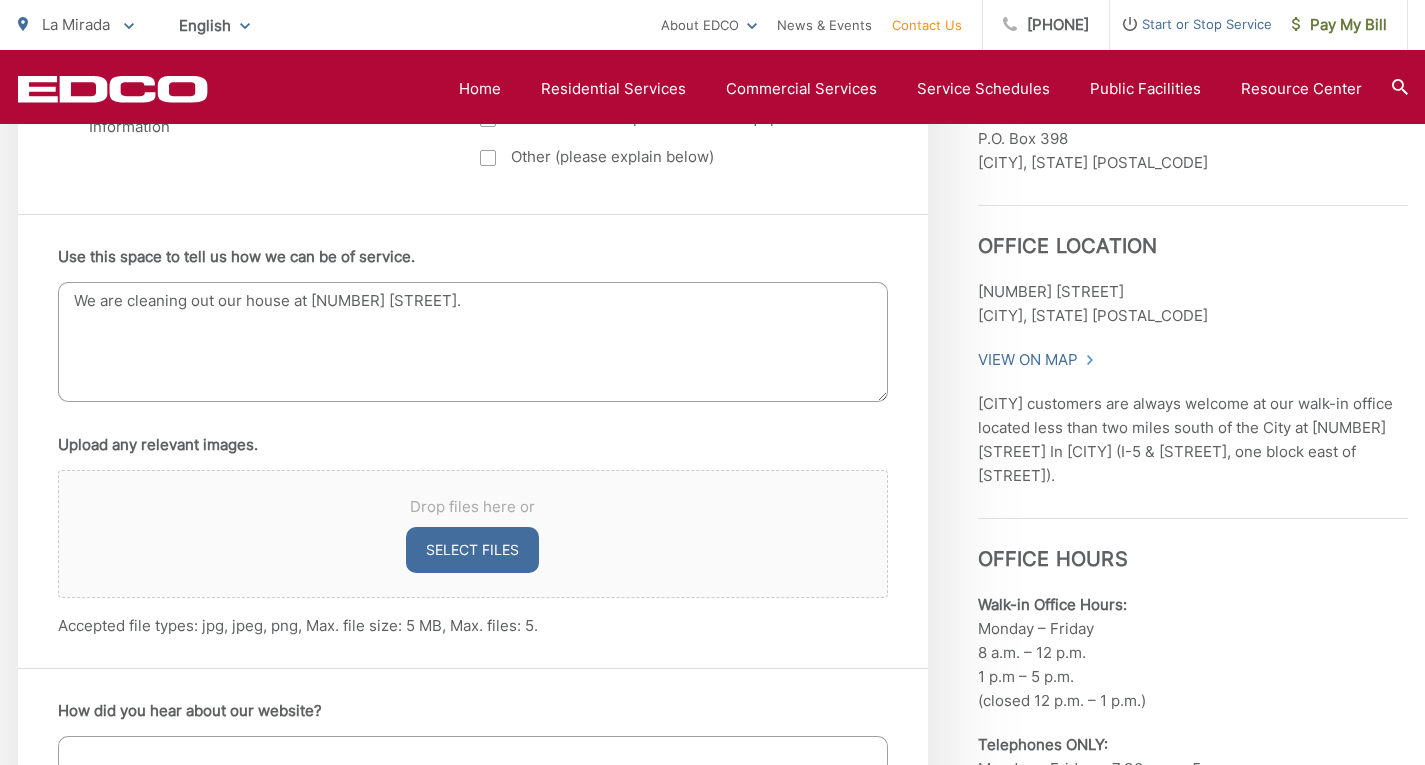 click on "We are cleaning out our house at [NUMBER] [STREET]." at bounding box center (473, 342) 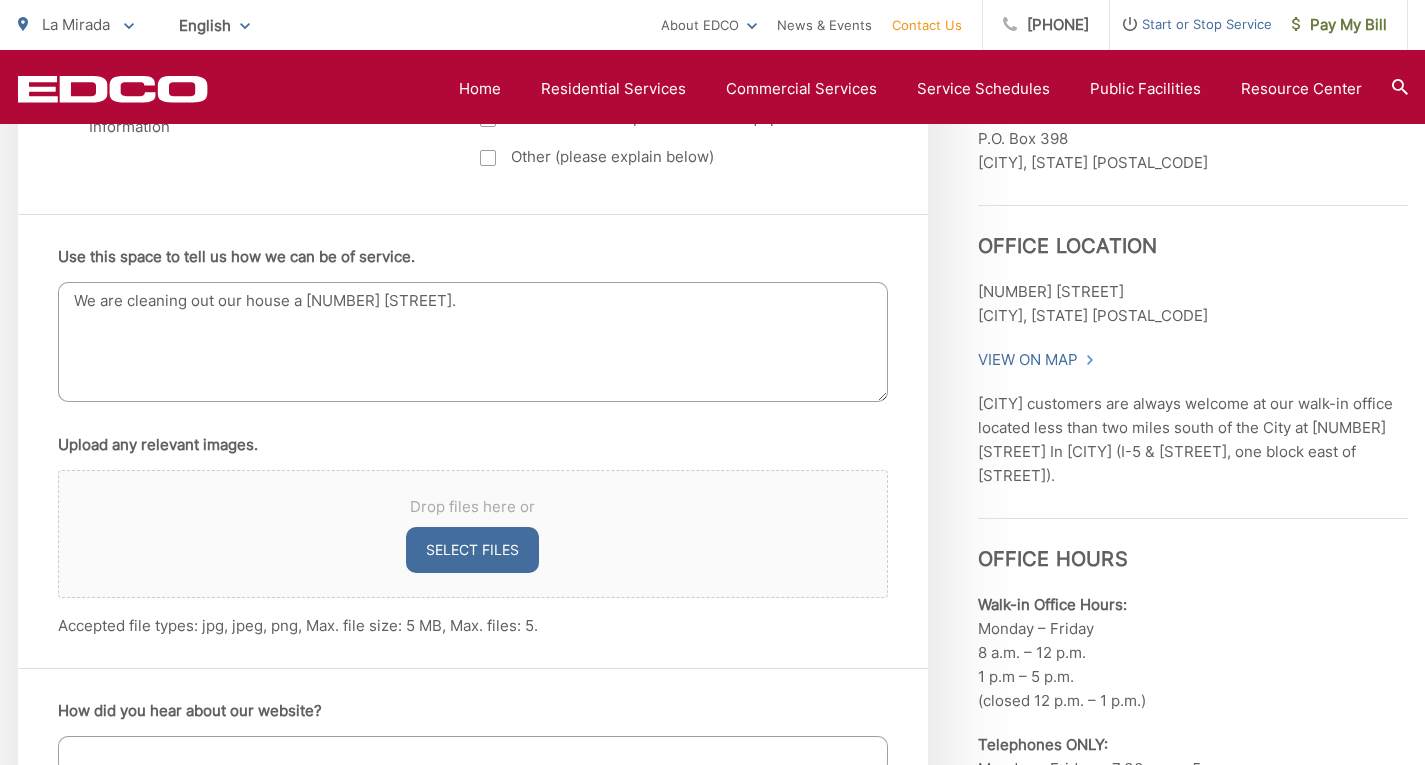 drag, startPoint x: 439, startPoint y: 298, endPoint x: 299, endPoint y: 294, distance: 140.05713 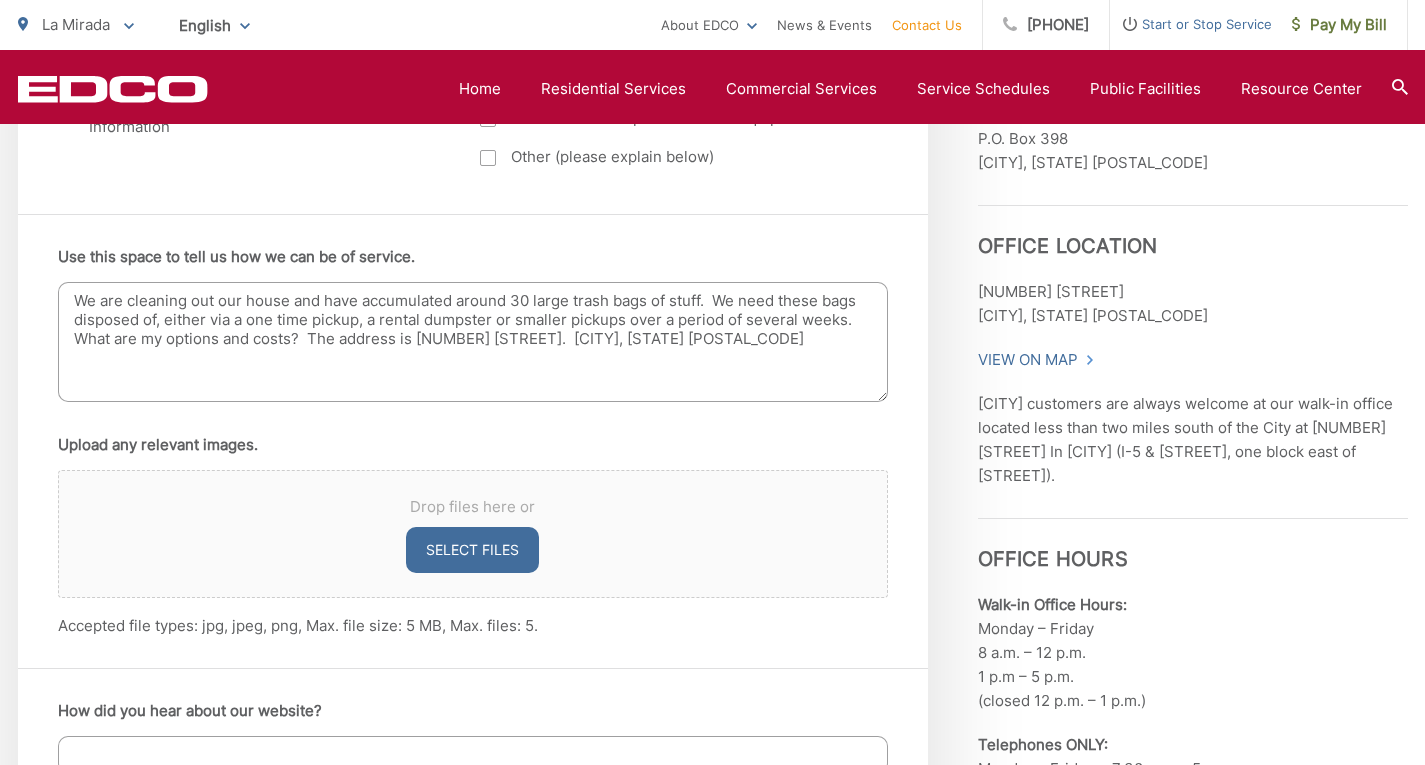 click on "We are cleaning out our house and have accumulated around 30 large trash bags of stuff.  We need these bags disposed of, either via a one time pickup, a rental dumpster or smaller pickups over a period of several weeks.  What are my options and costs?  The address is [NUMBER] [STREET].  [CITY], [STATE] [POSTAL_CODE]" at bounding box center [473, 342] 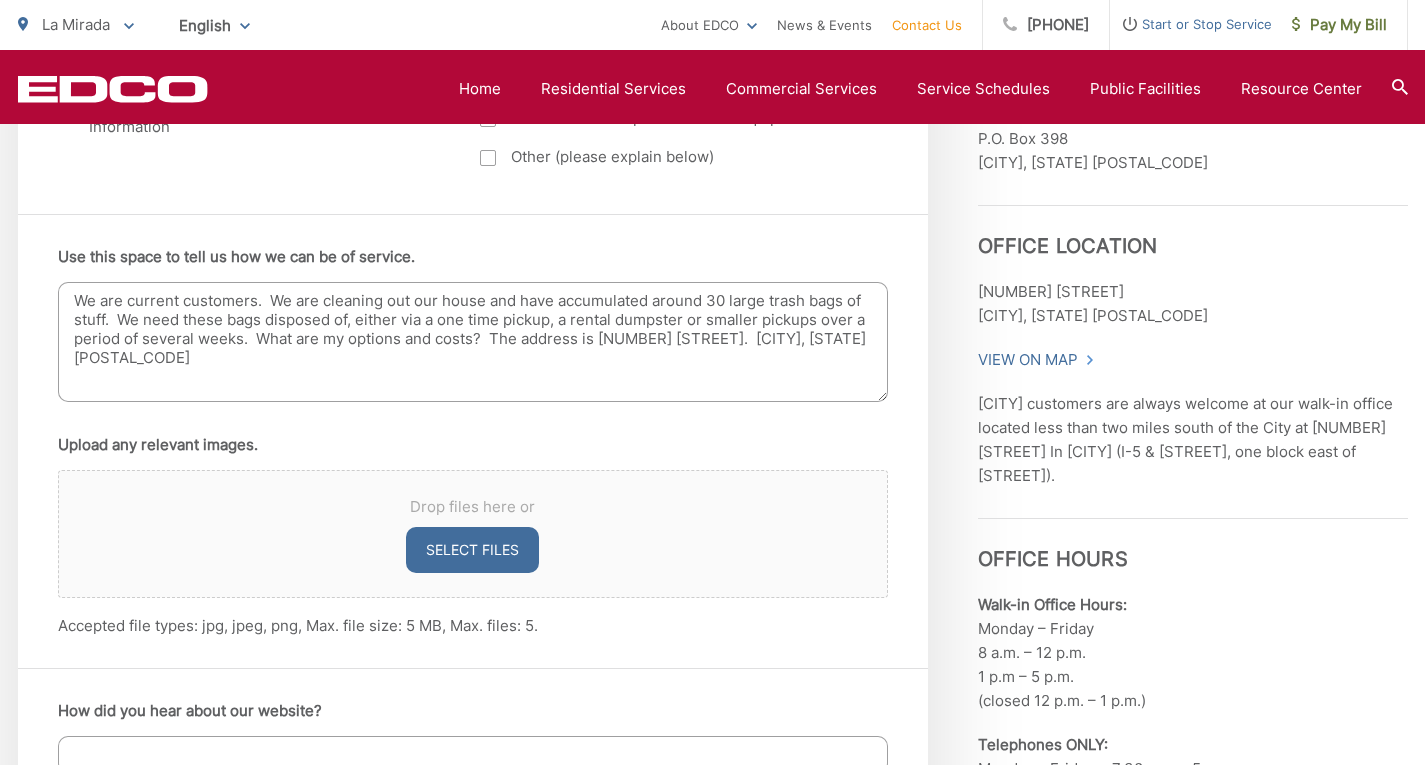 type on "We are current customers.  We are cleaning out our house and have accumulated around 30 large trash bags of stuff.  We need these bags disposed of, either via a one time pickup, a rental dumpster or smaller pickups over a period of several weeks.  What are my options and costs?  The address is [NUMBER] [STREET].  [CITY], [STATE] [POSTAL_CODE]" 